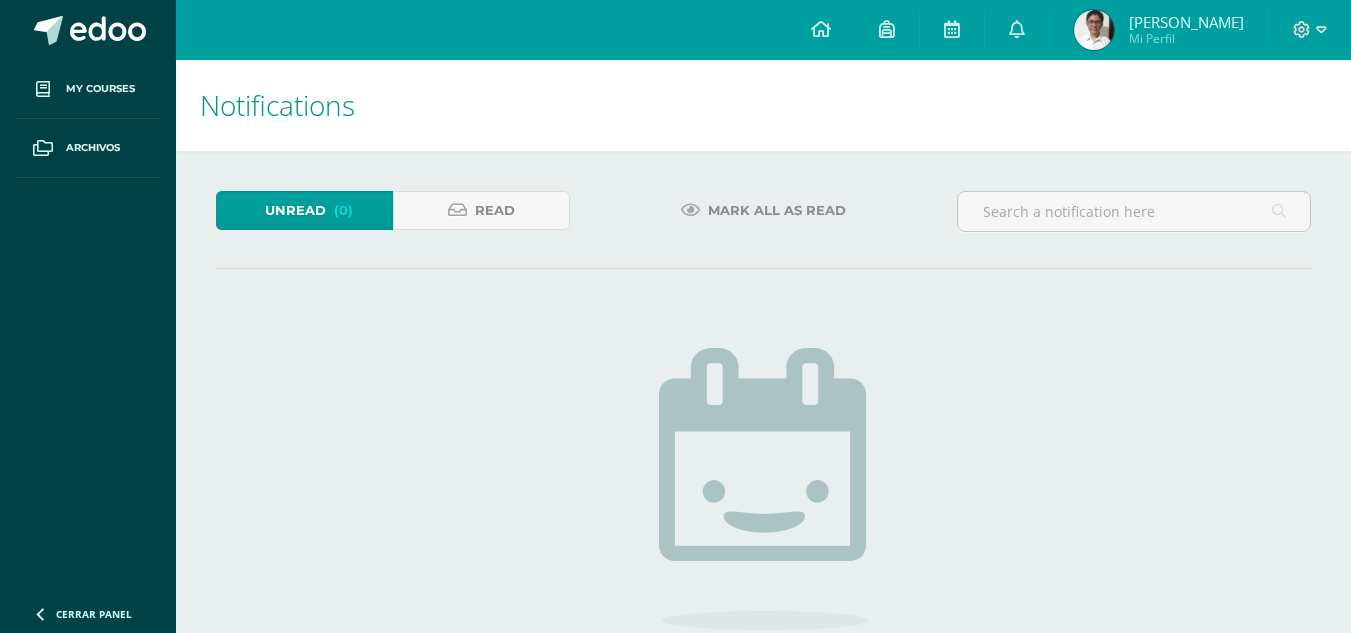scroll, scrollTop: 0, scrollLeft: 0, axis: both 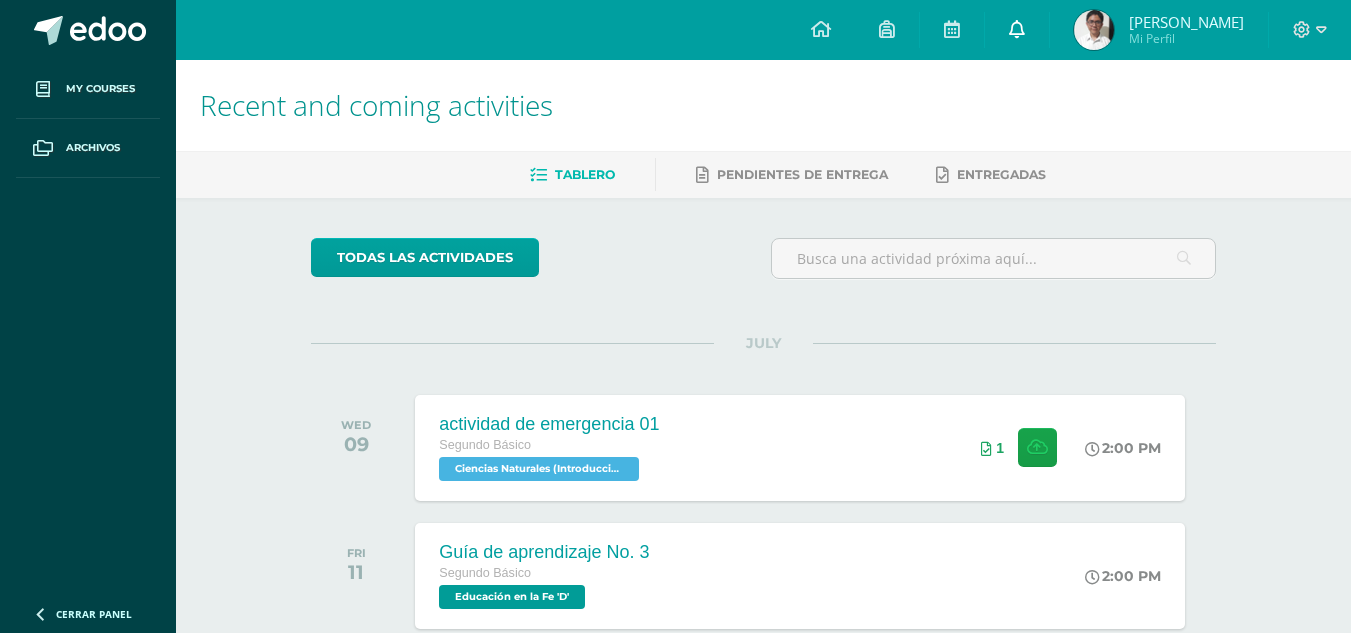 click at bounding box center (1017, 30) 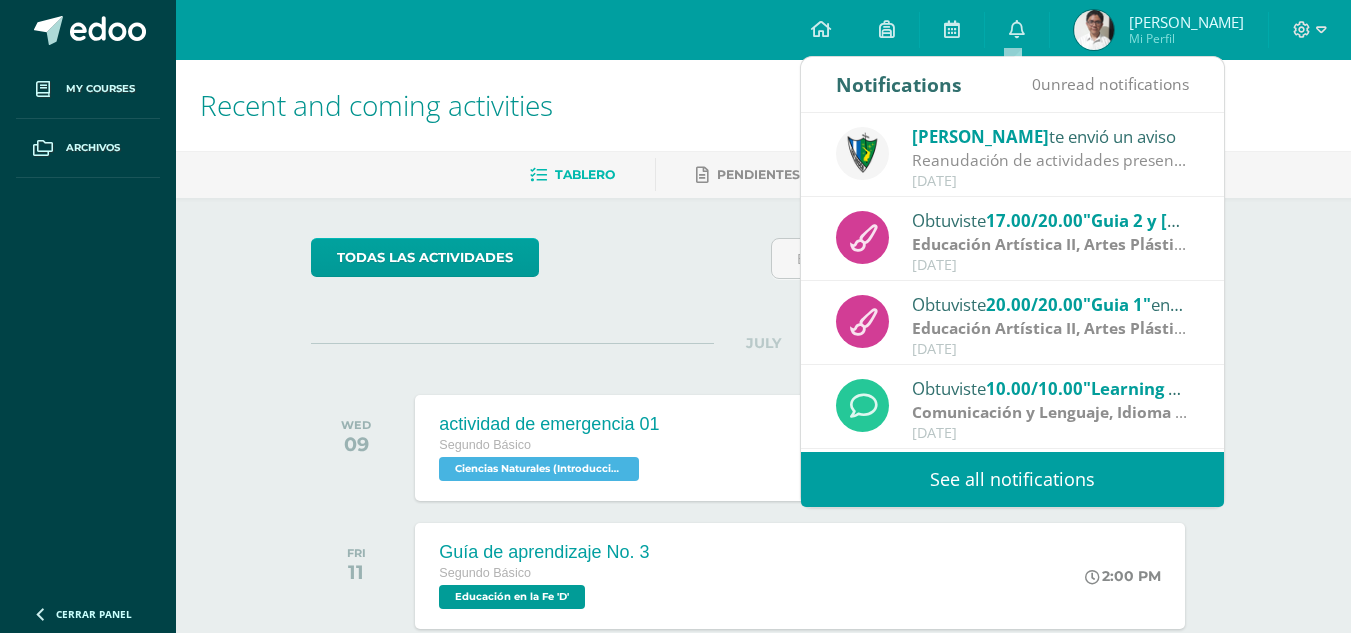 click on "See all notifications" at bounding box center [1012, 479] 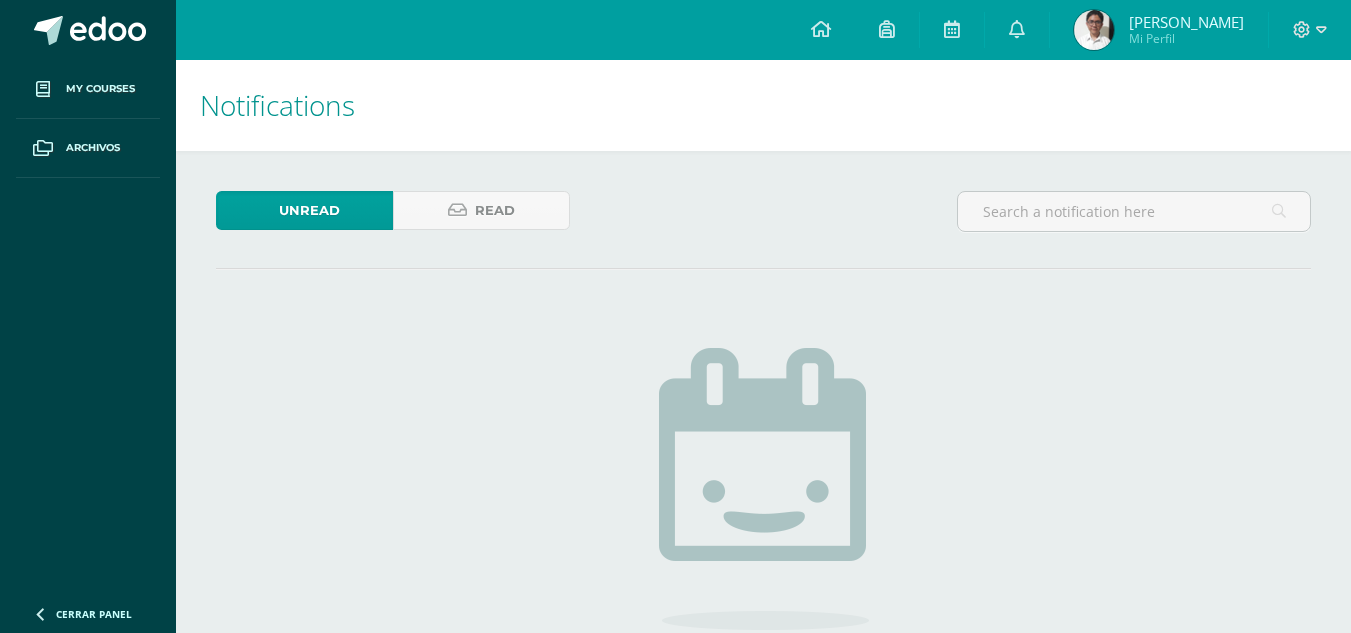 scroll, scrollTop: 0, scrollLeft: 0, axis: both 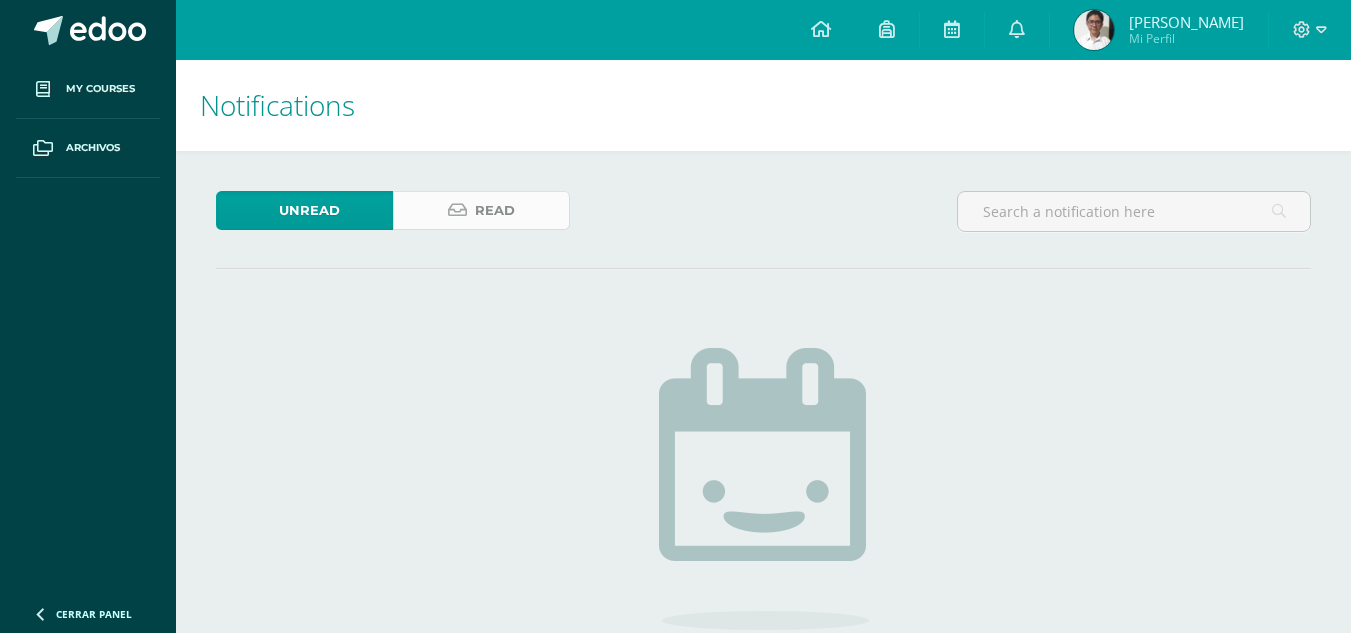 click on "Read" at bounding box center (495, 210) 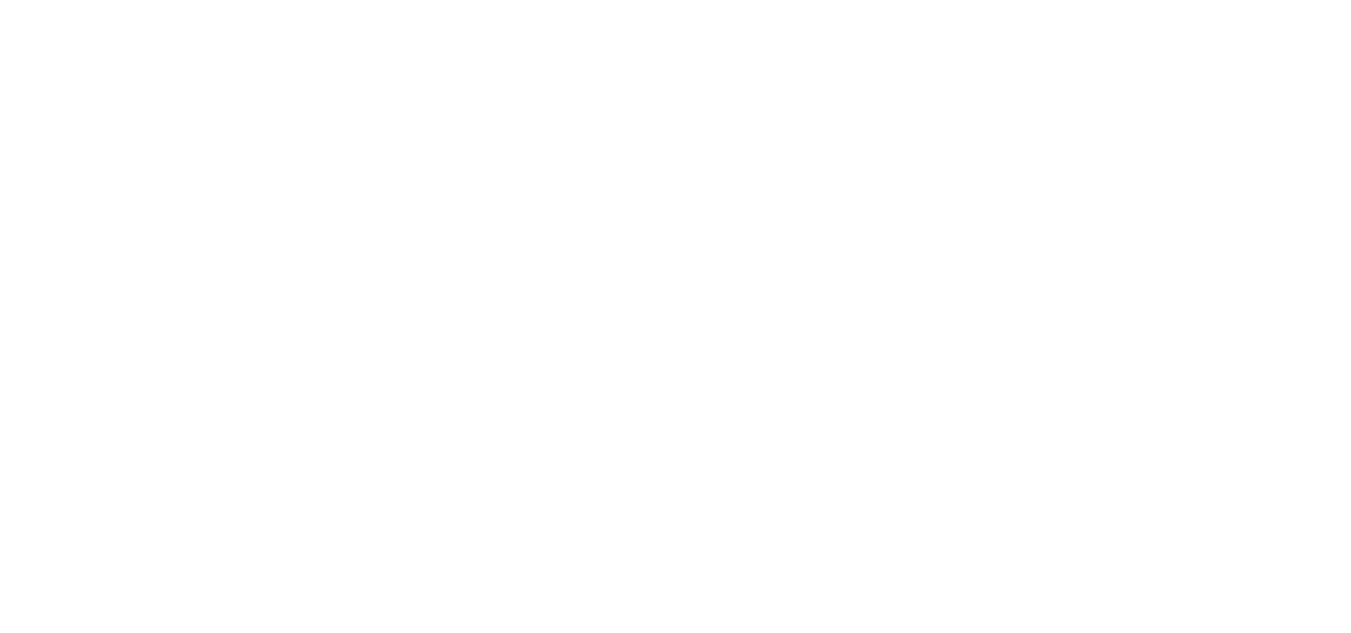 scroll, scrollTop: 0, scrollLeft: 0, axis: both 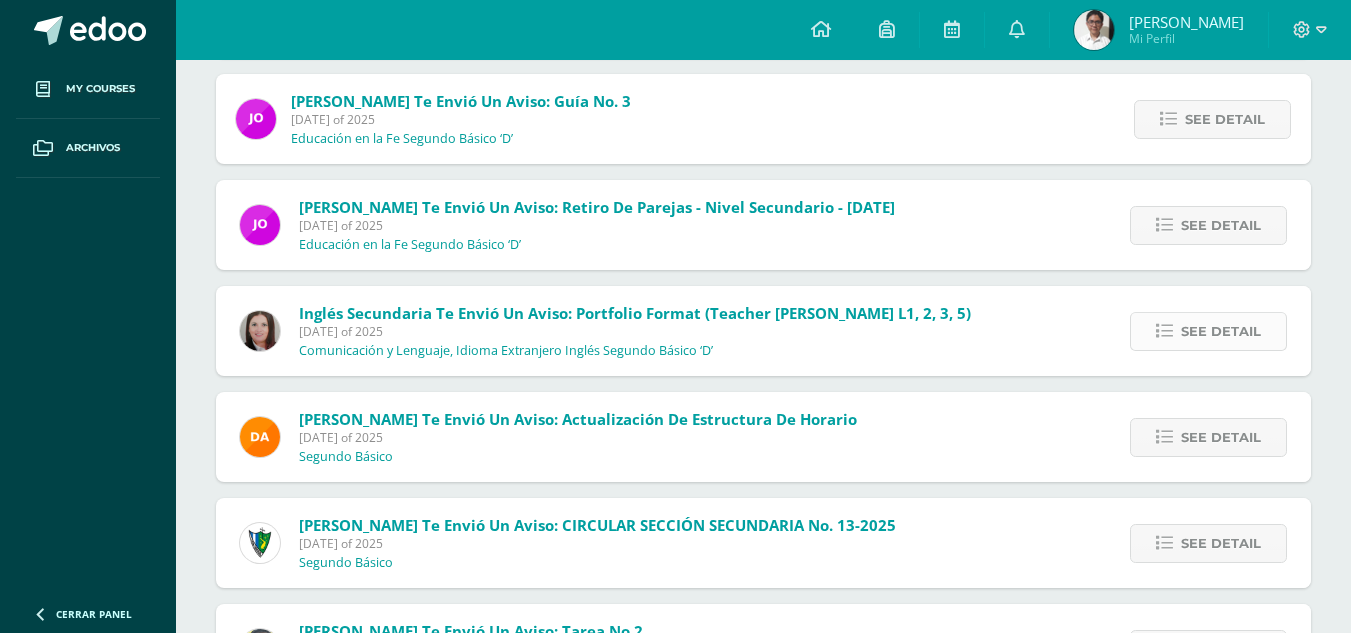 click on "See detail" at bounding box center (1221, 331) 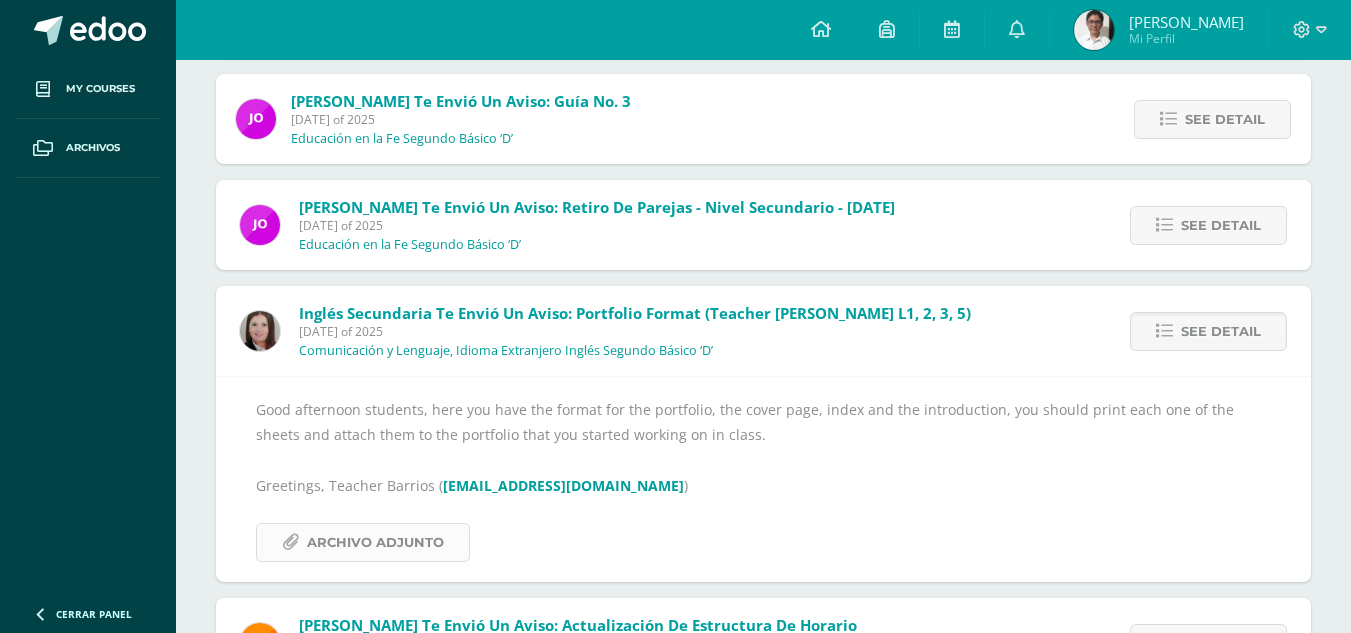 click on "Archivo Adjunto" at bounding box center (375, 542) 